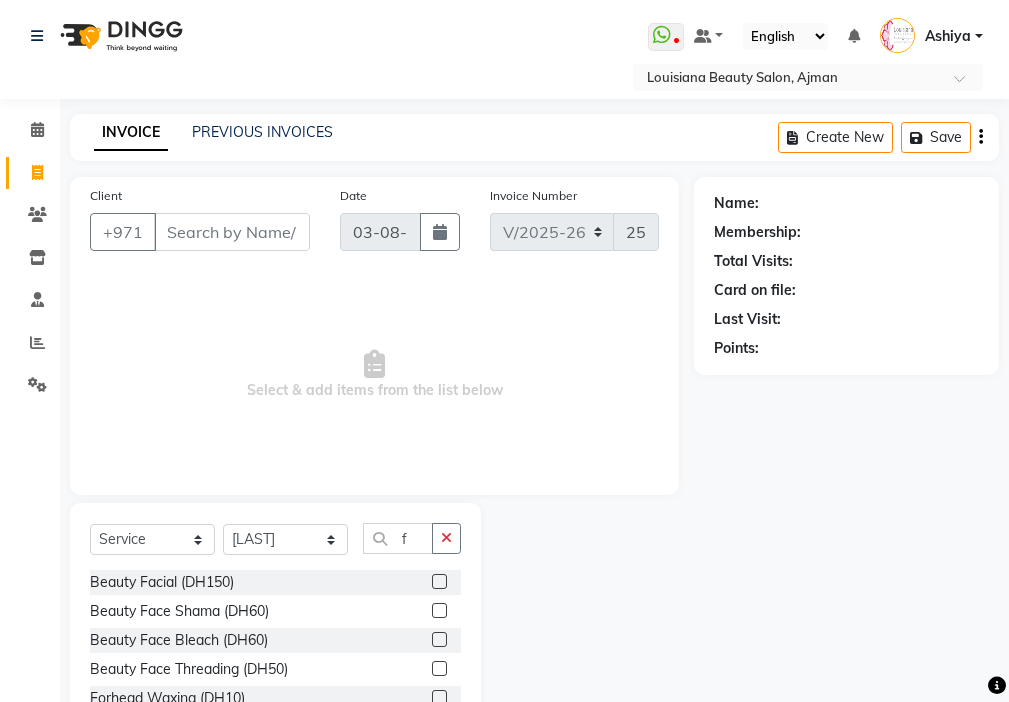 select on "637" 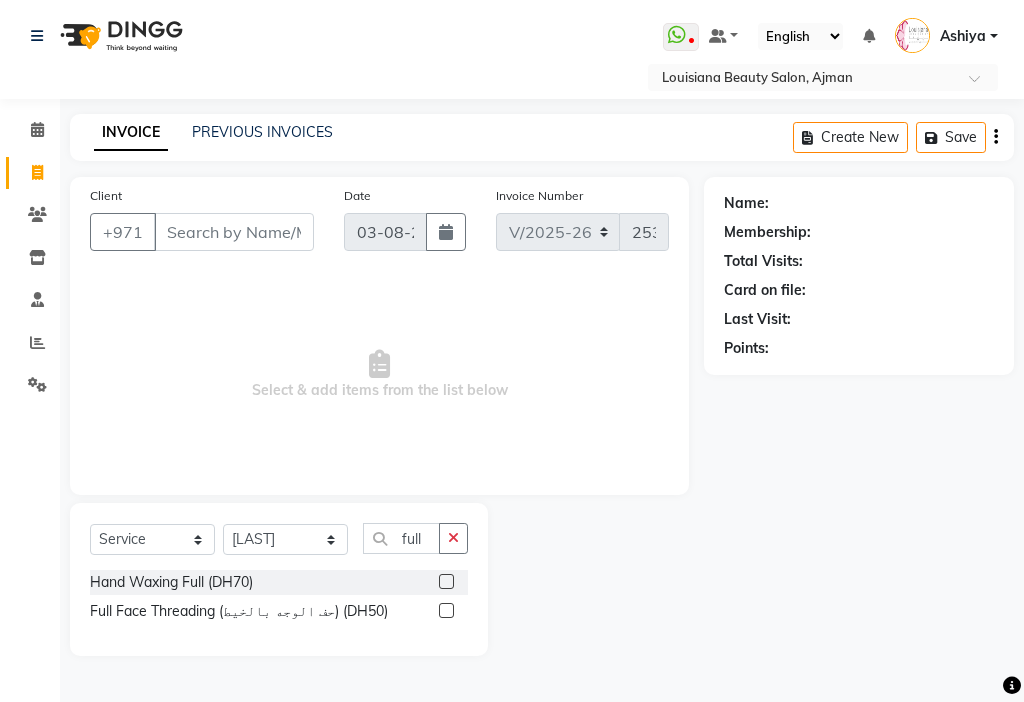 type on "full" 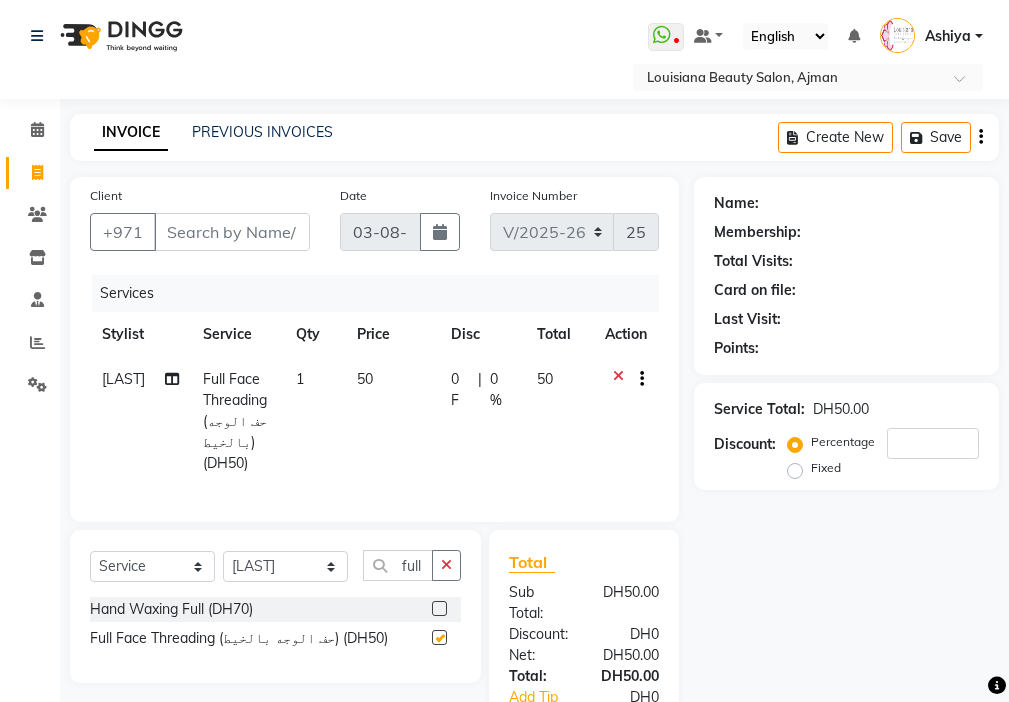 checkbox on "false" 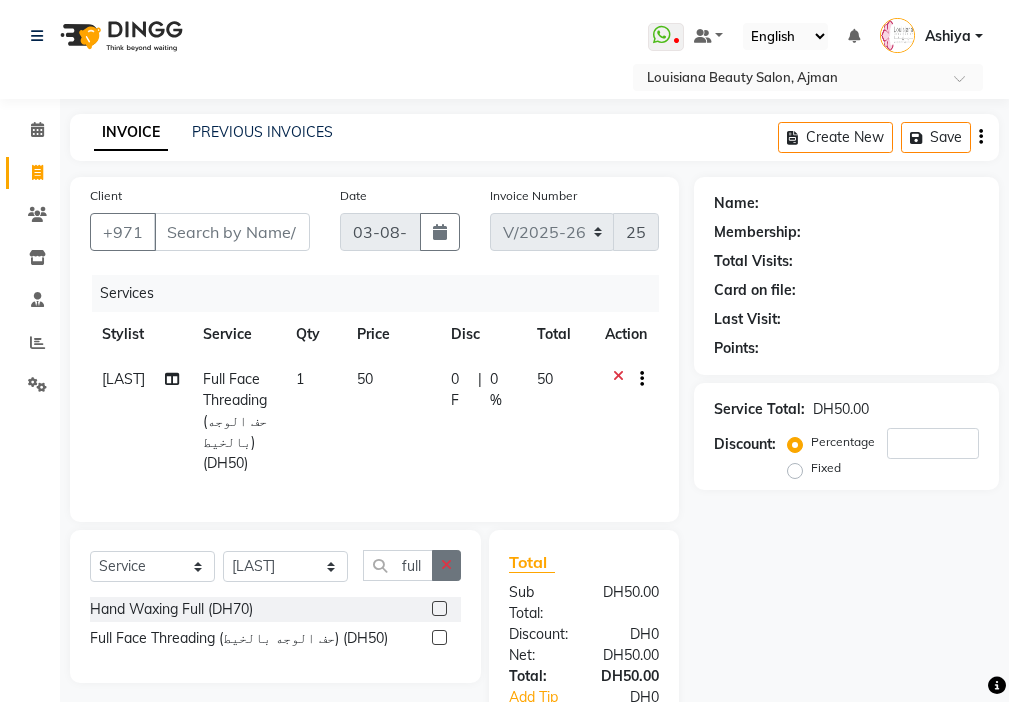 click 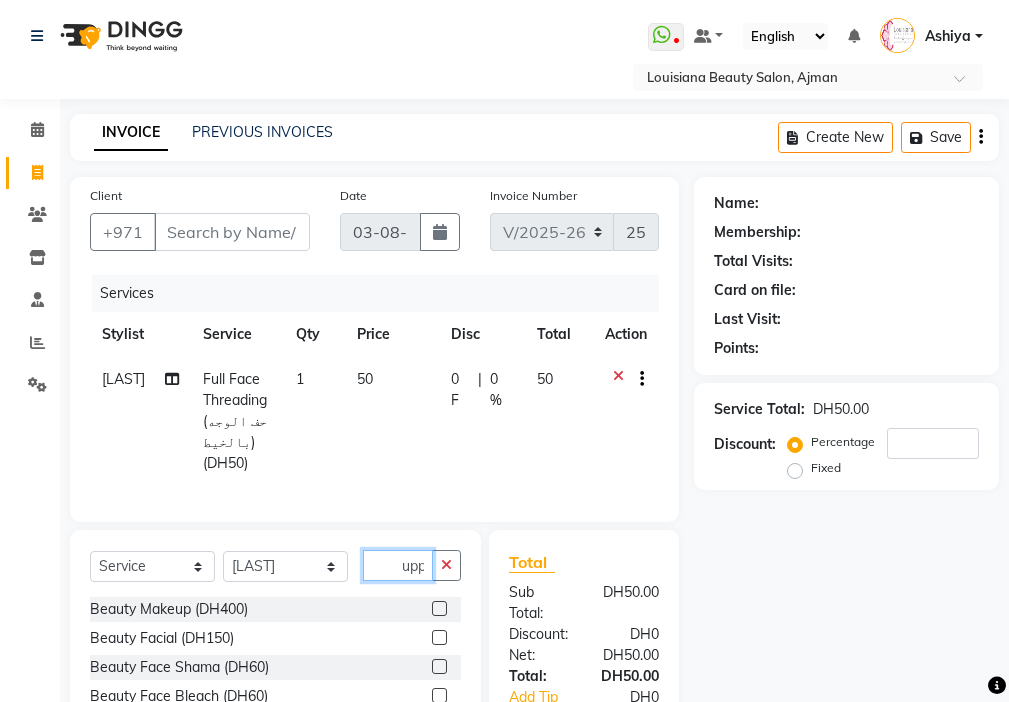 scroll, scrollTop: 0, scrollLeft: 1, axis: horizontal 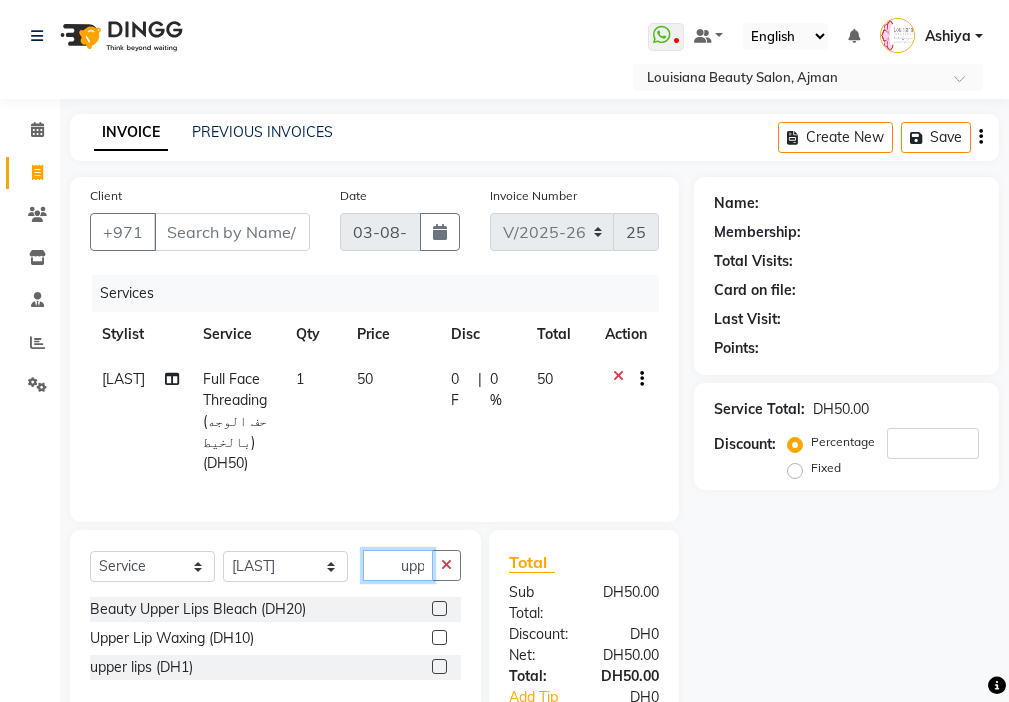 type on "upp" 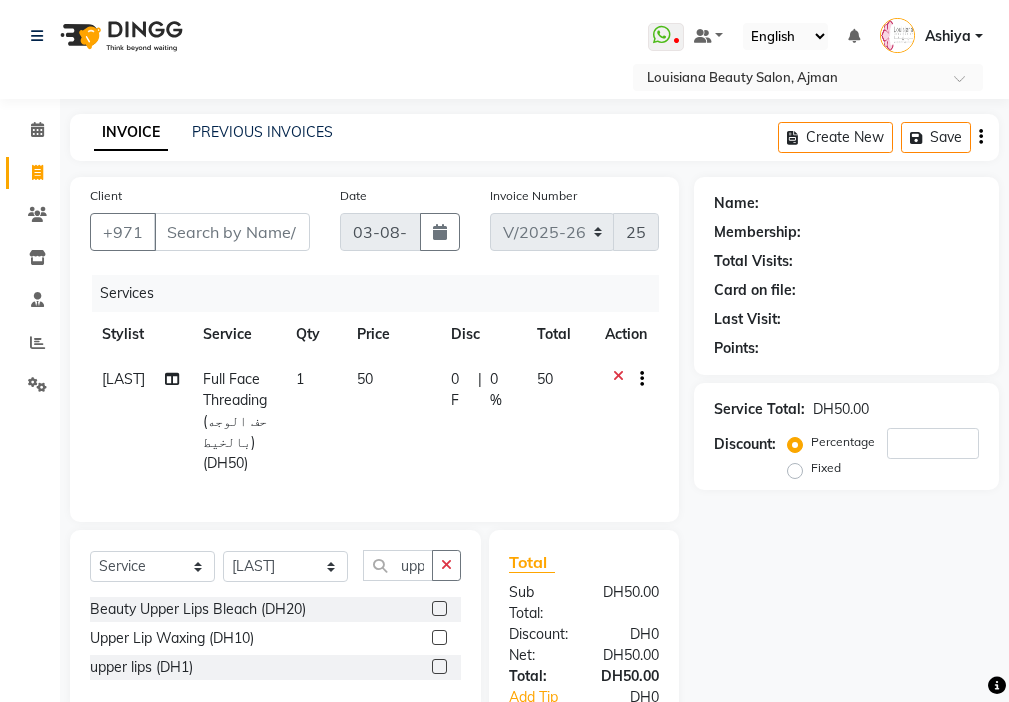 click 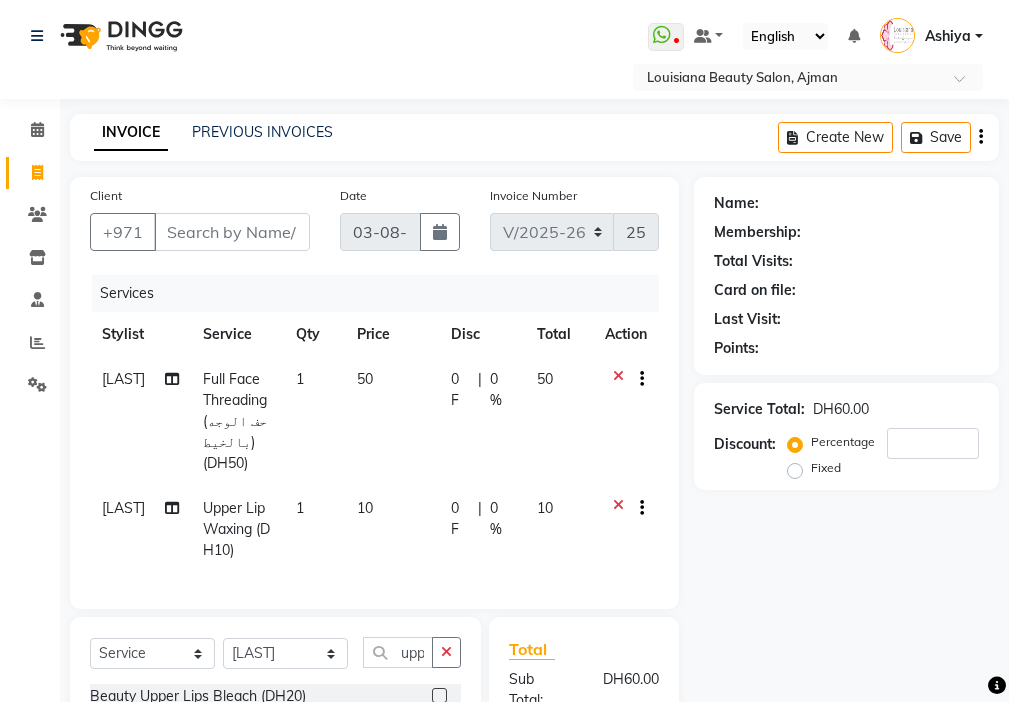 scroll, scrollTop: 0, scrollLeft: 0, axis: both 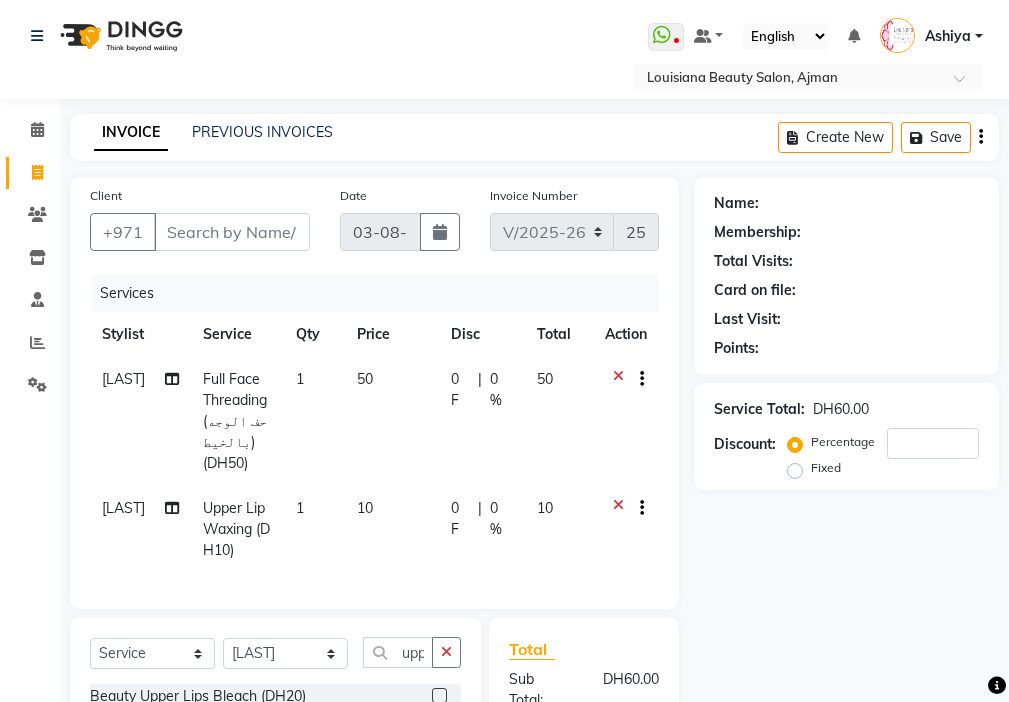 checkbox on "false" 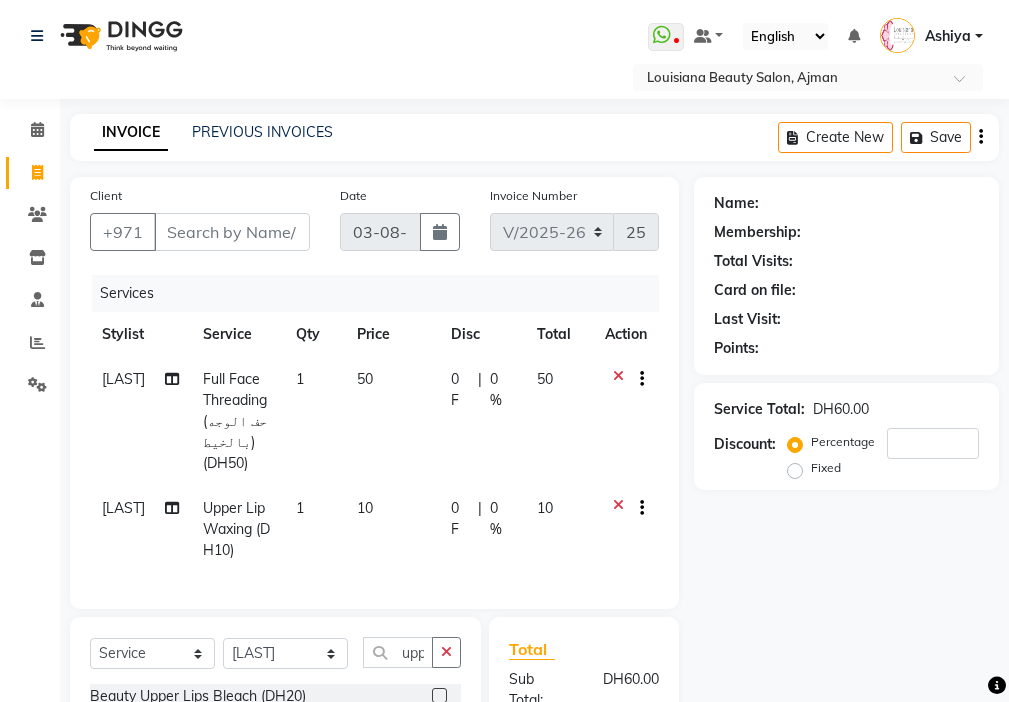 click on "10" 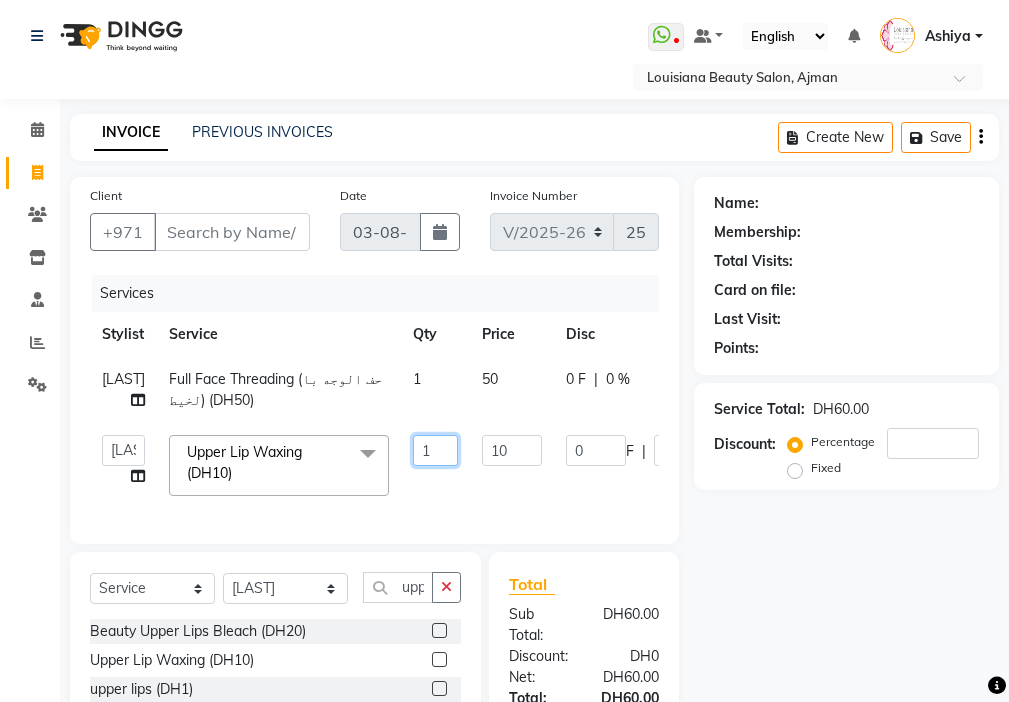 click on "1" 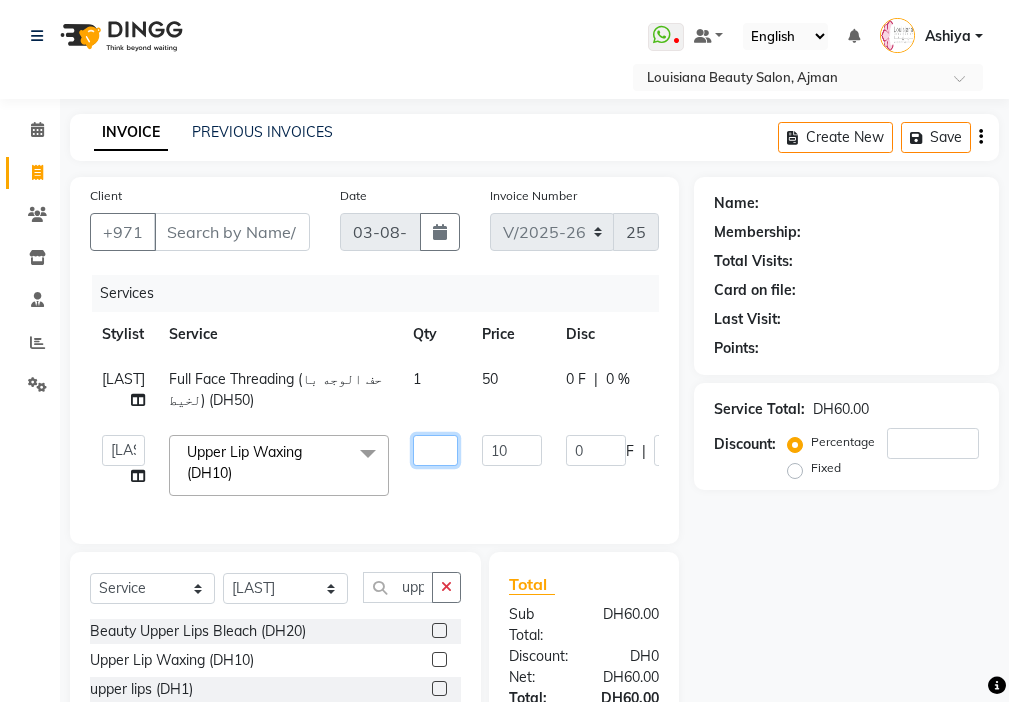 type on "2" 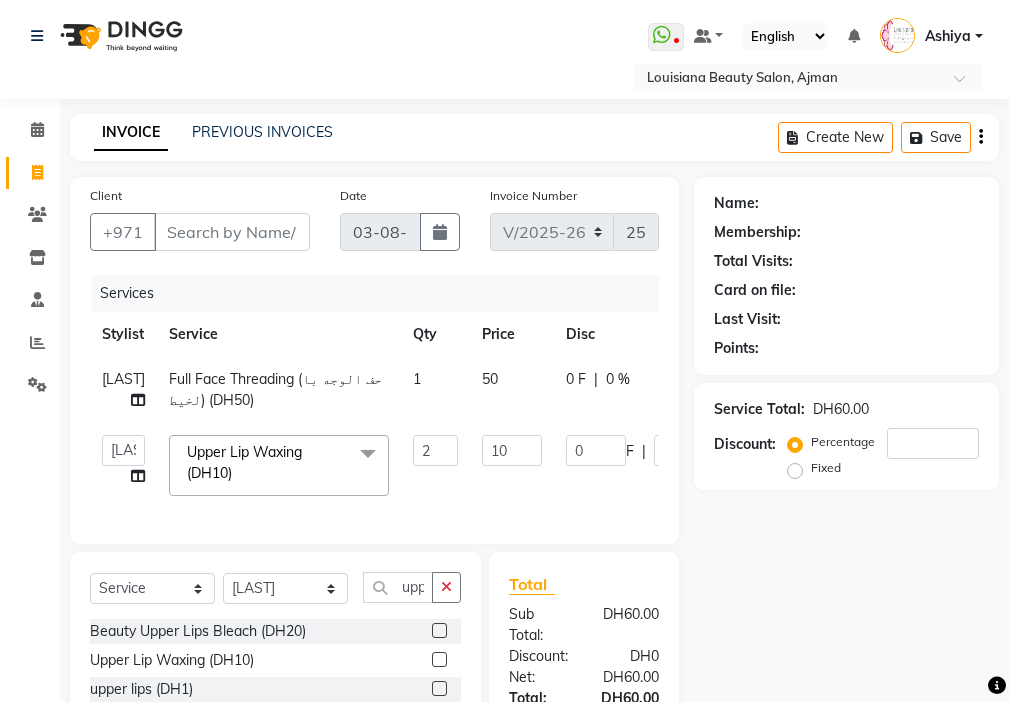 click on "Name: Membership: Total Visits: Card on file: Last Visit:  Points:  Service Total:  DH60.00  Discount:  Percentage   Fixed" 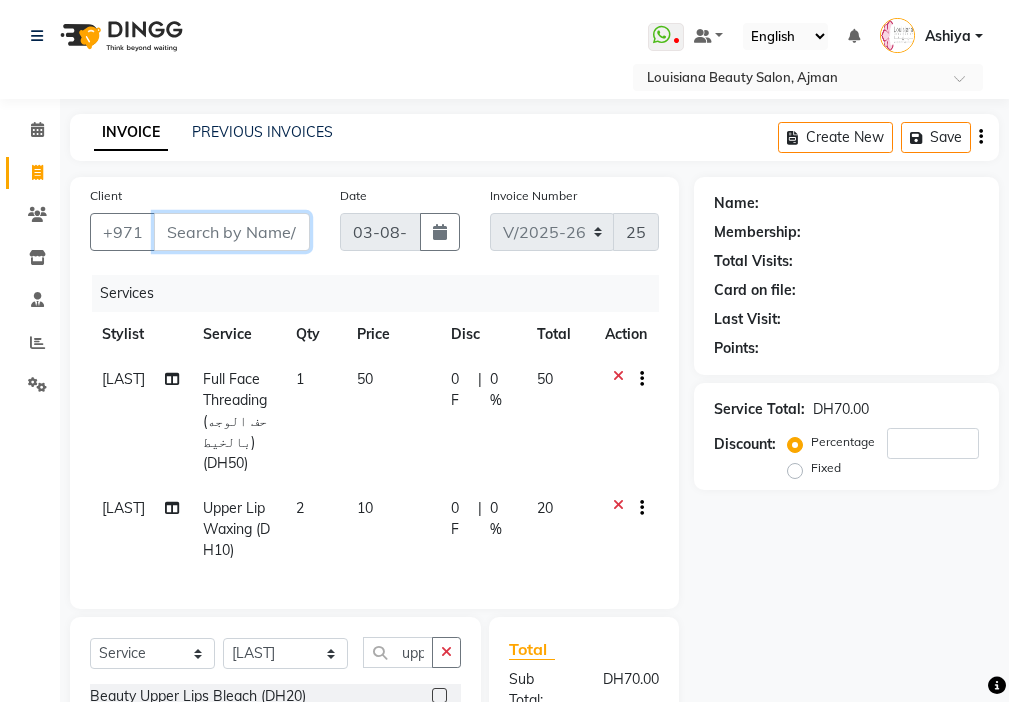 click on "Client" at bounding box center (232, 232) 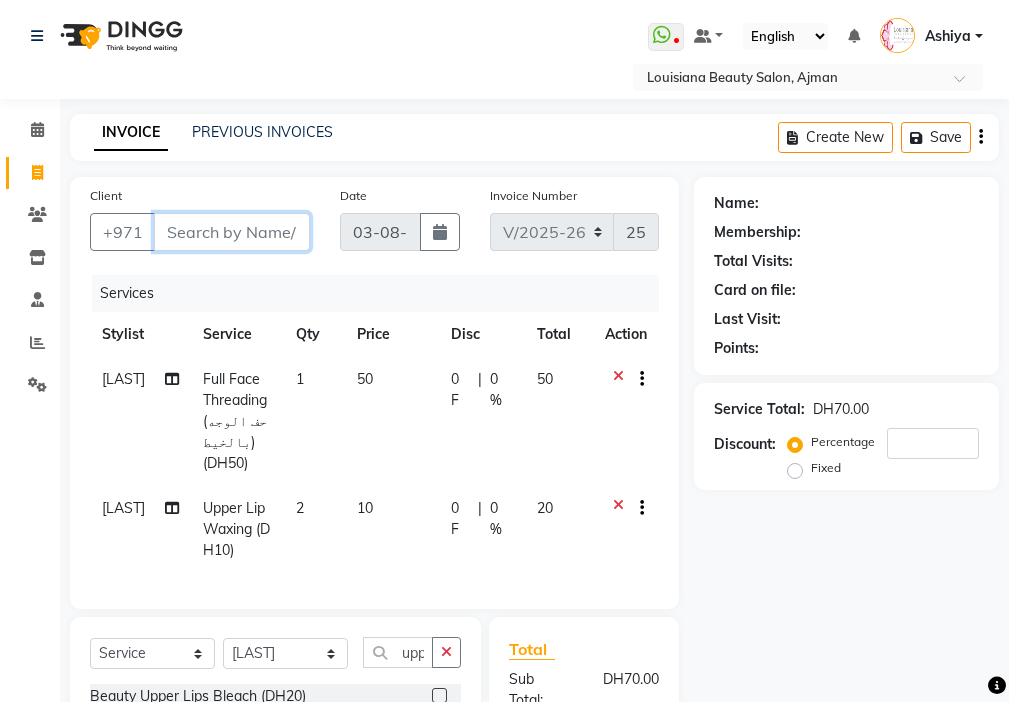 type on "5" 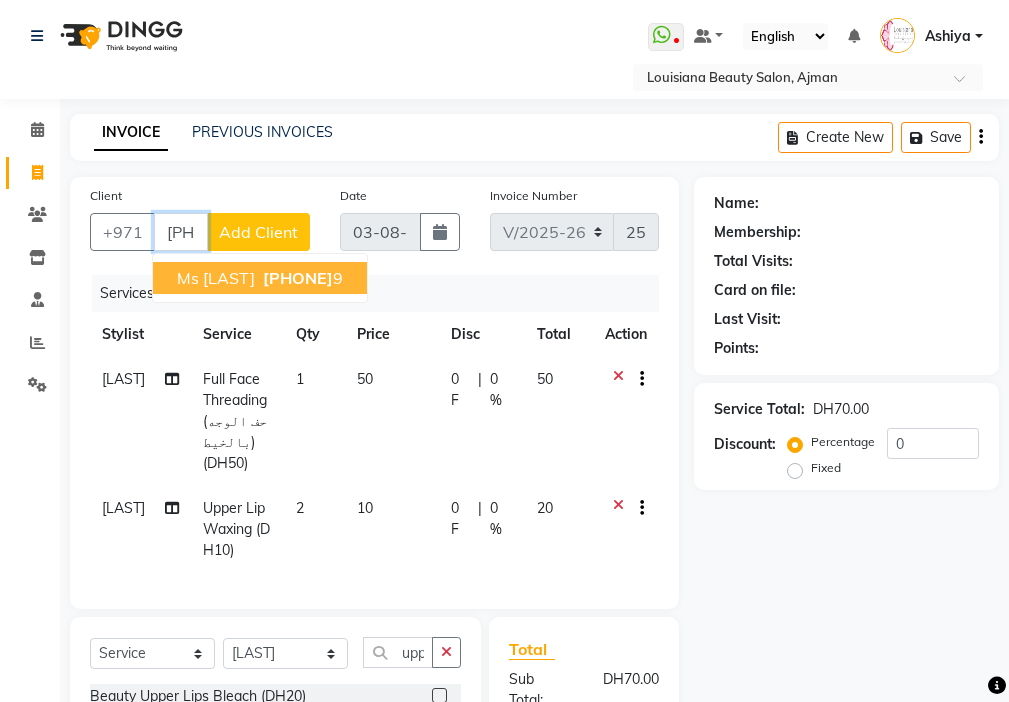 click on "ms [LAST]   [PHONE] [NUMBER]" at bounding box center (260, 278) 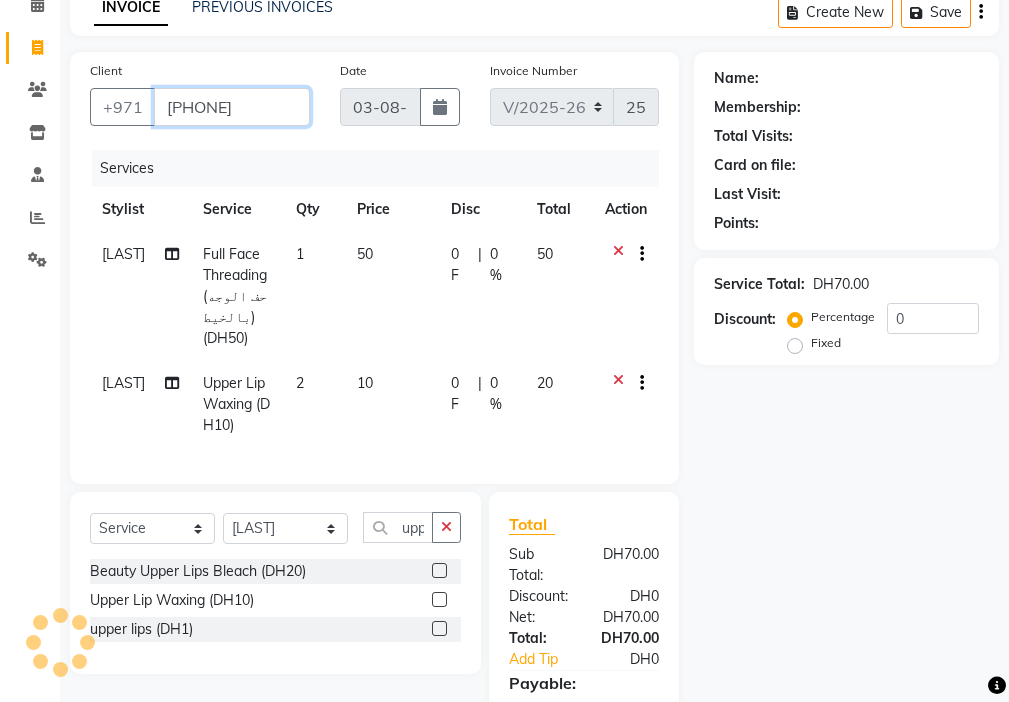 scroll, scrollTop: 278, scrollLeft: 0, axis: vertical 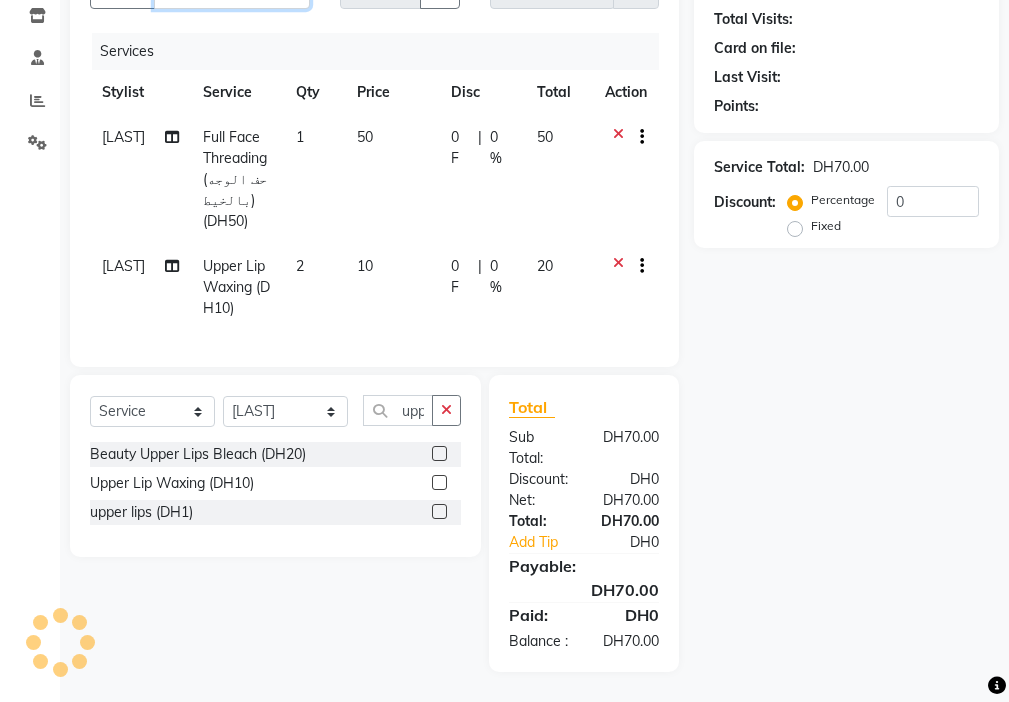 type on "[PHONE]" 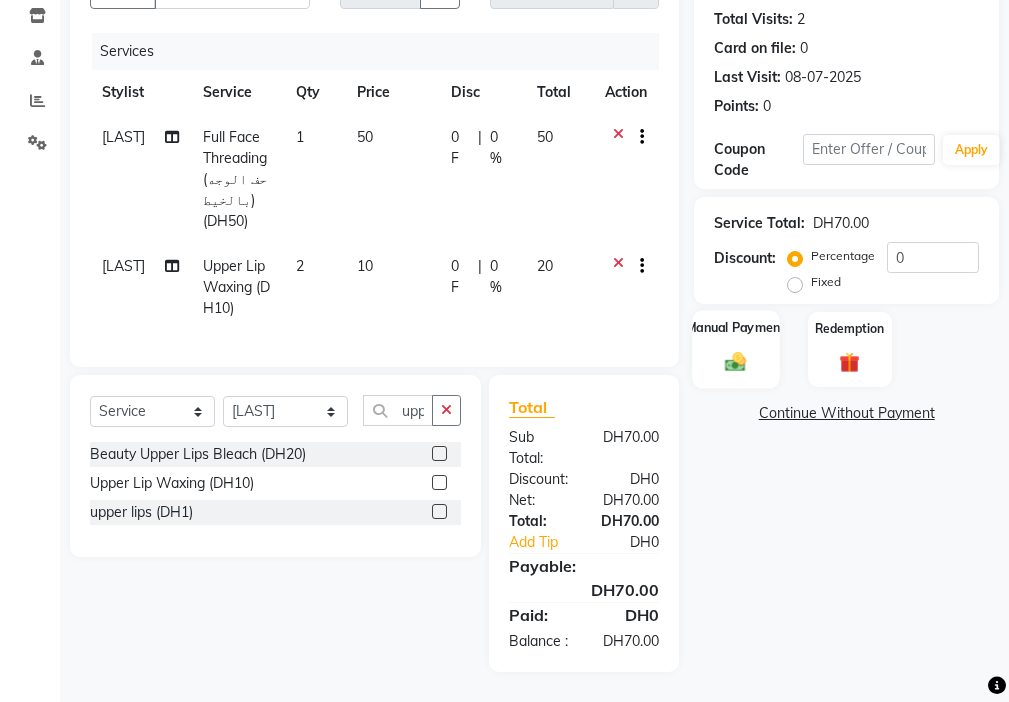 click 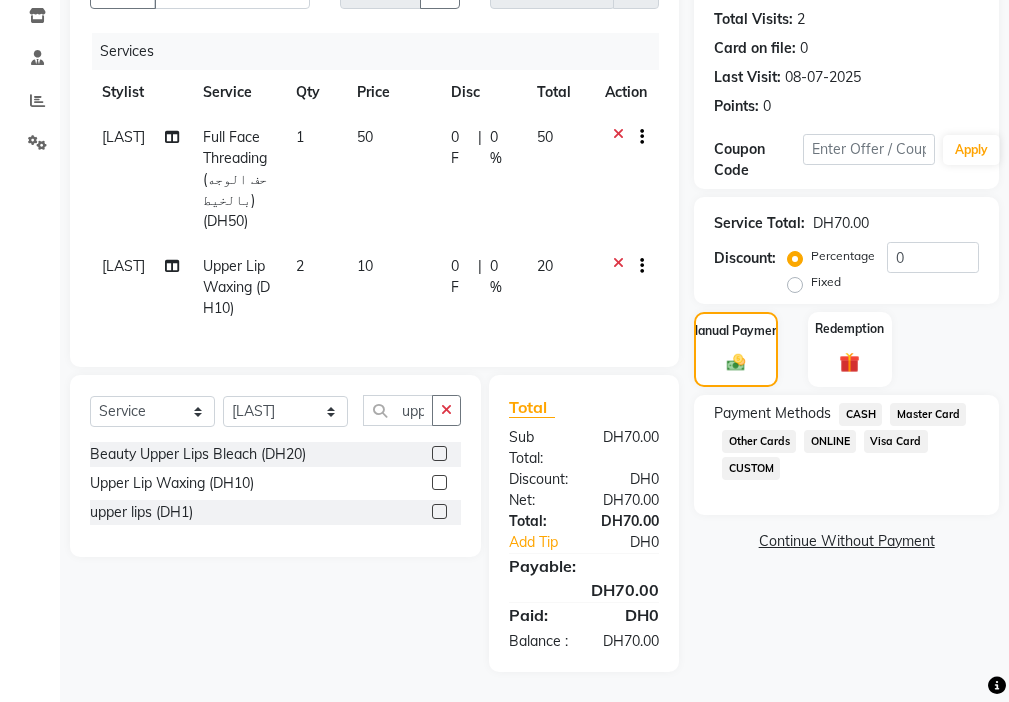 click on "Visa Card" 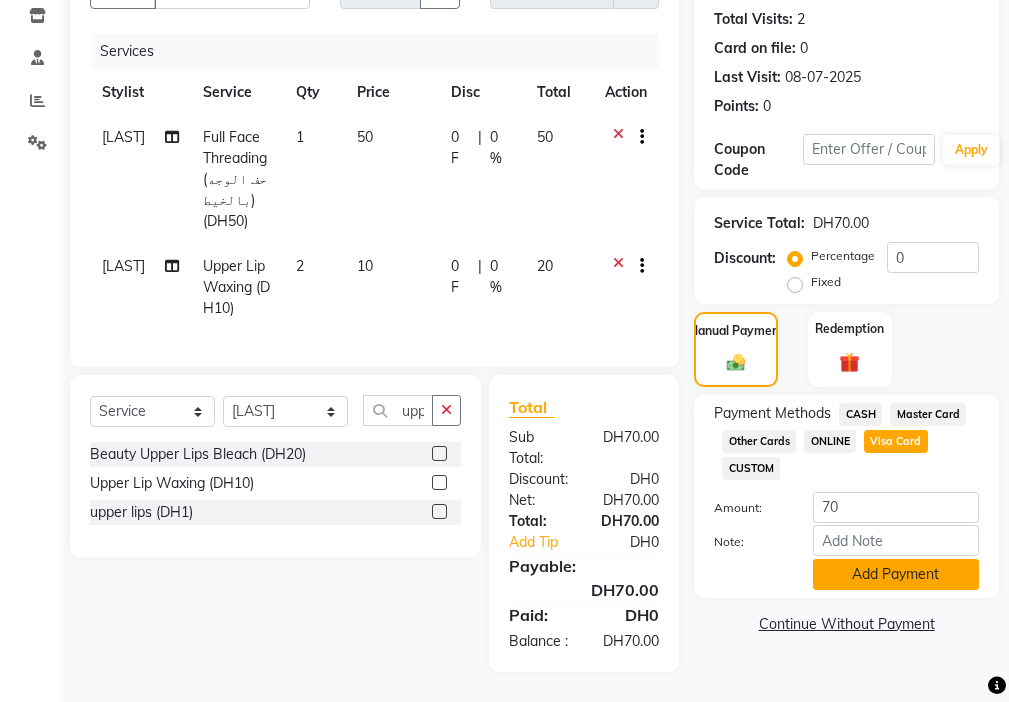 click on "Add Payment" 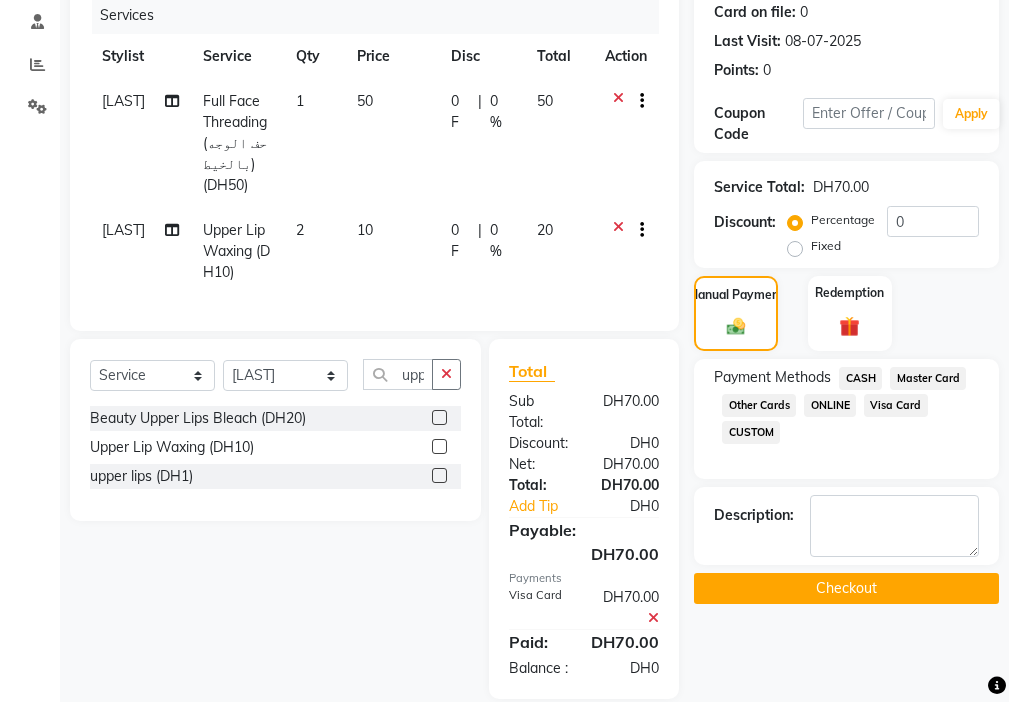 click on "Checkout" 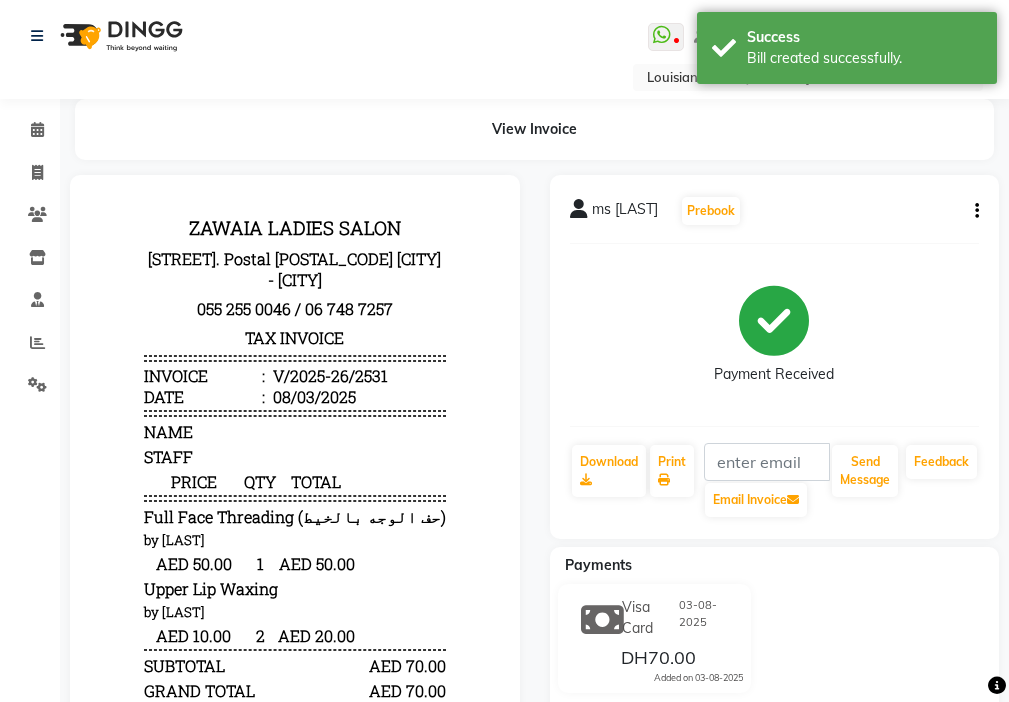 scroll, scrollTop: 0, scrollLeft: 0, axis: both 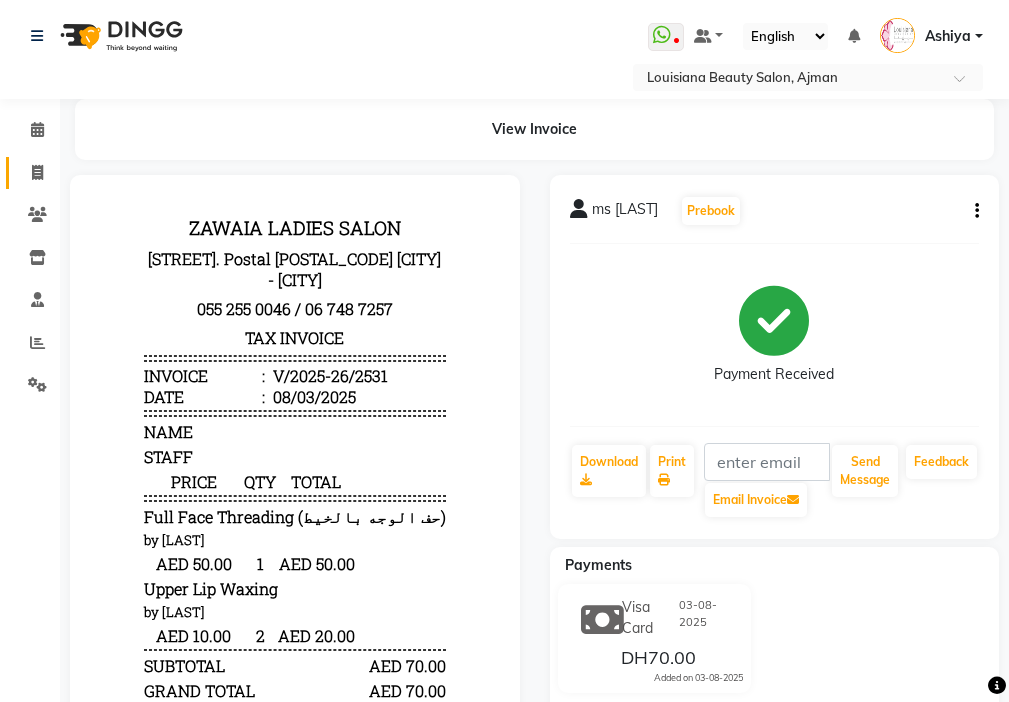 click 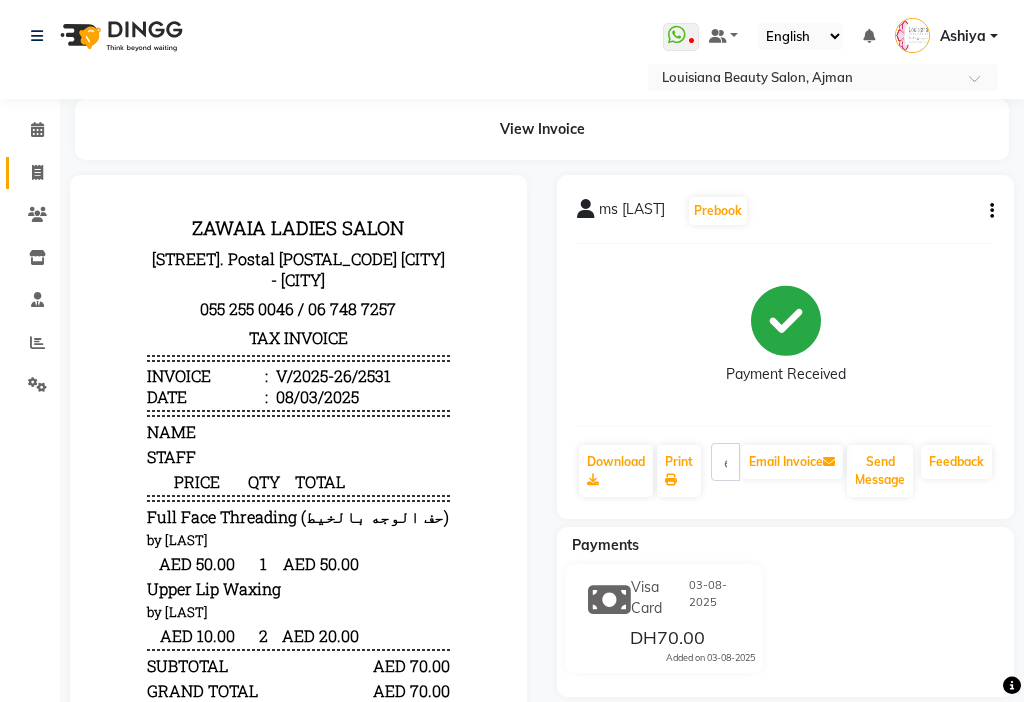 select on "service" 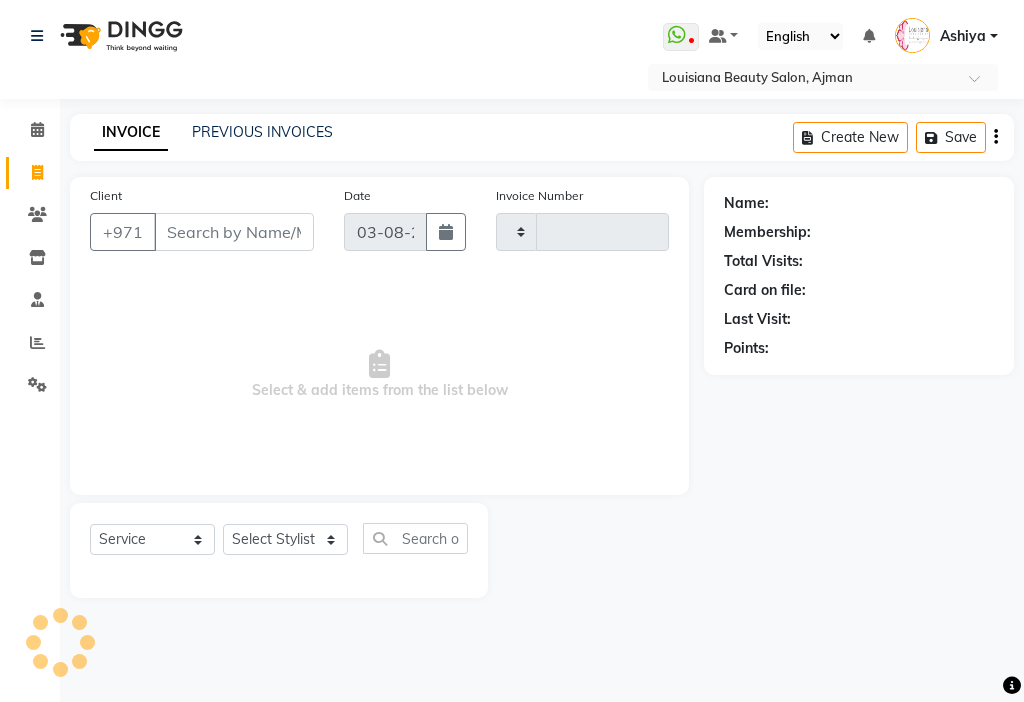 type on "2532" 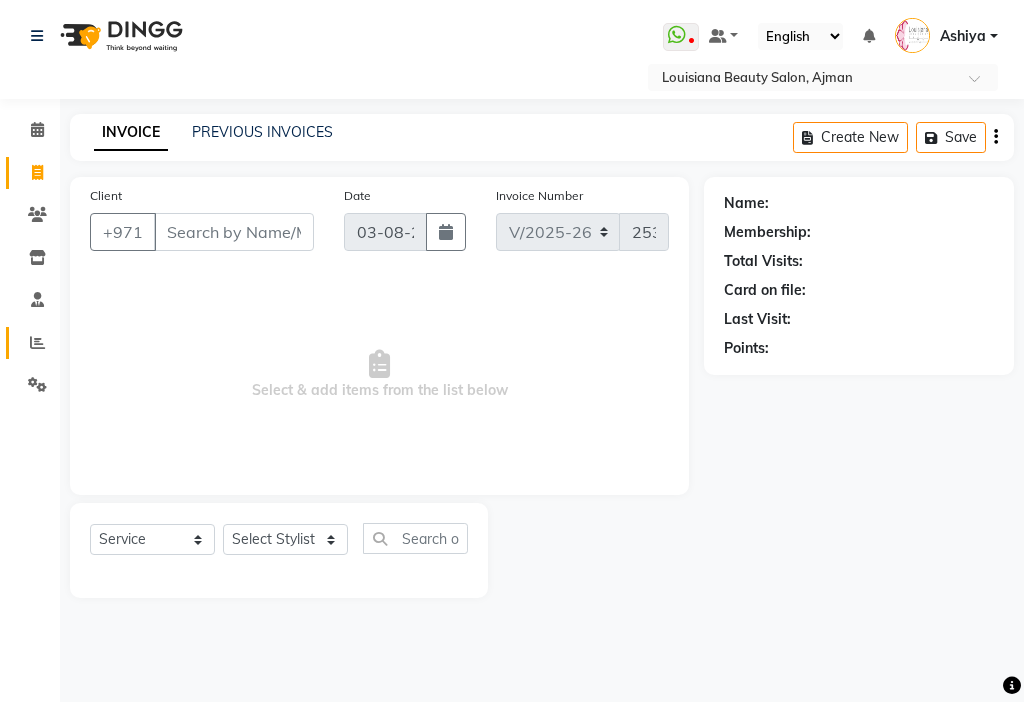 click 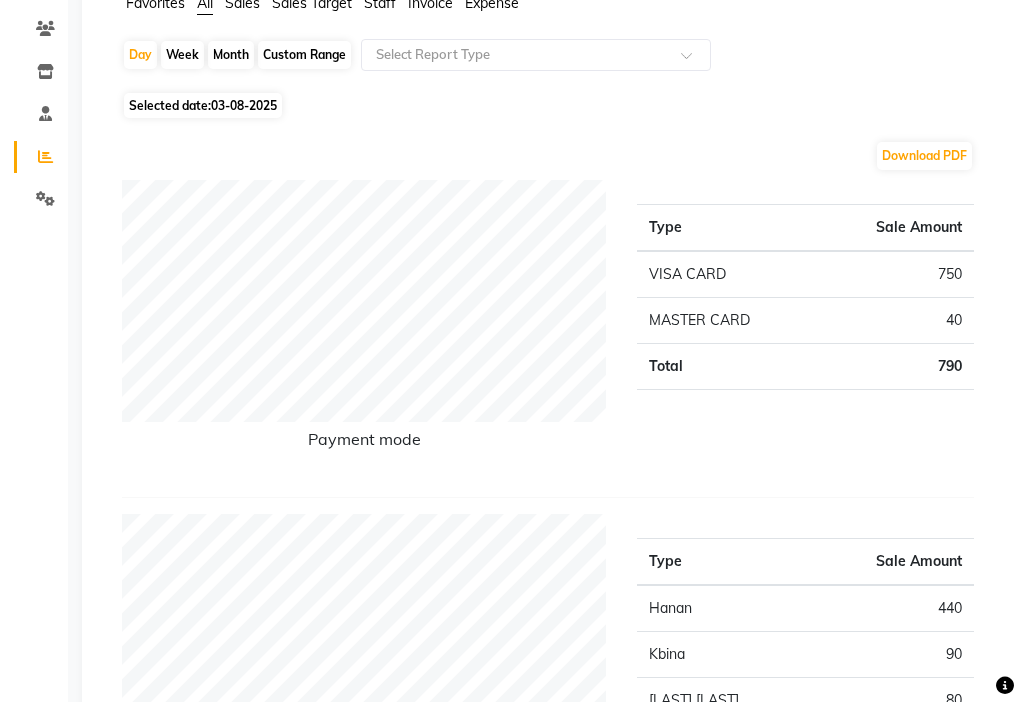 scroll, scrollTop: 0, scrollLeft: 0, axis: both 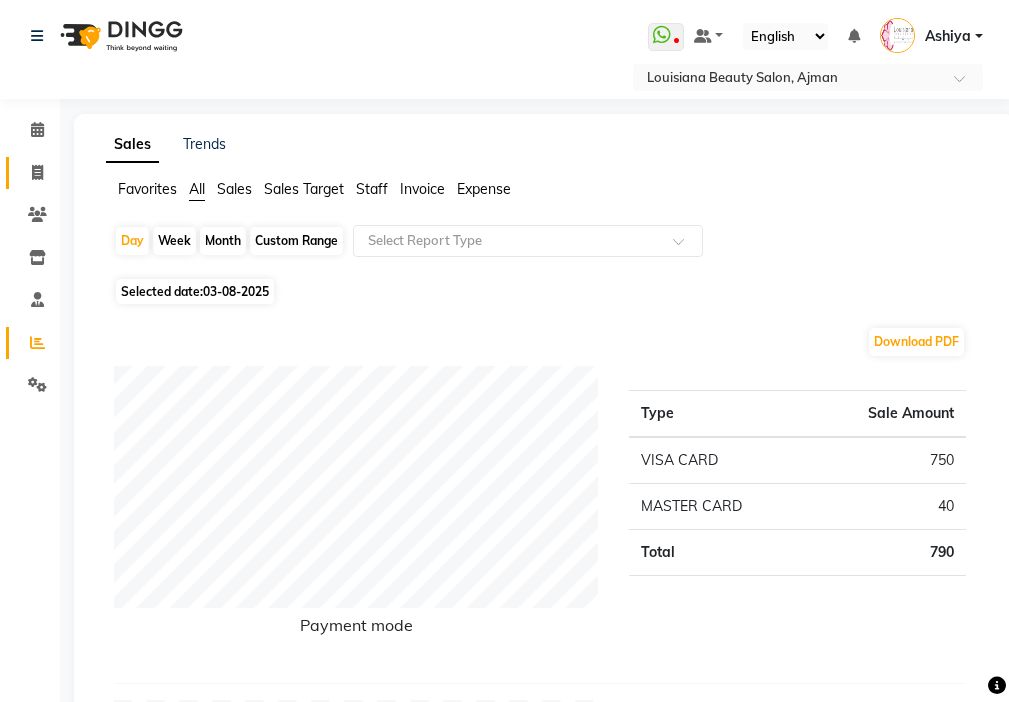 click 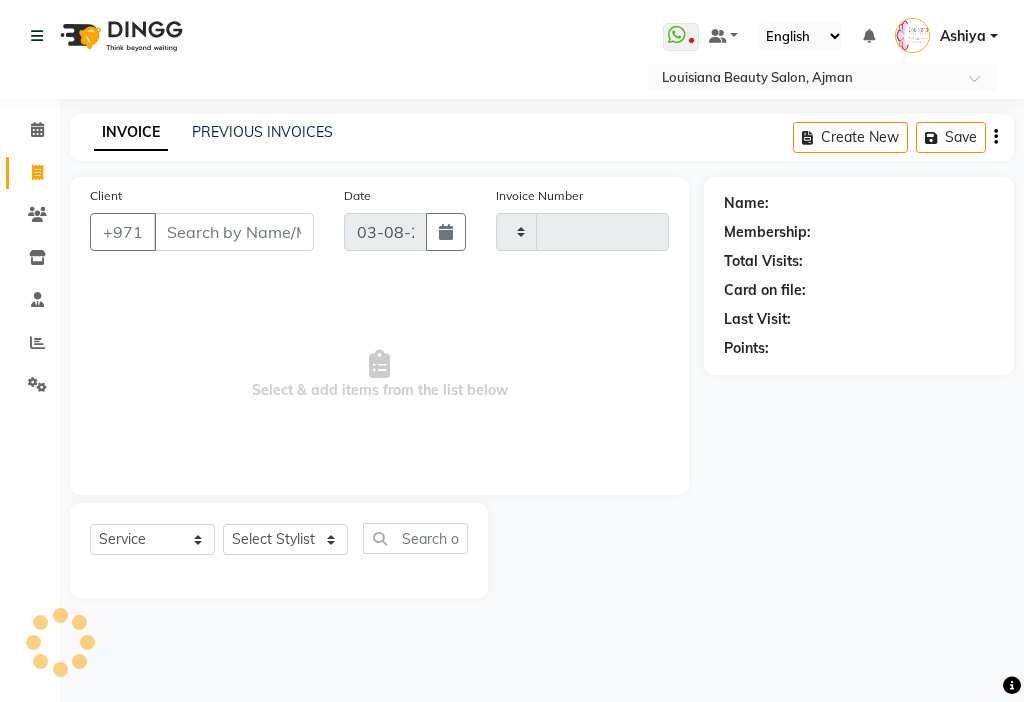 type on "2532" 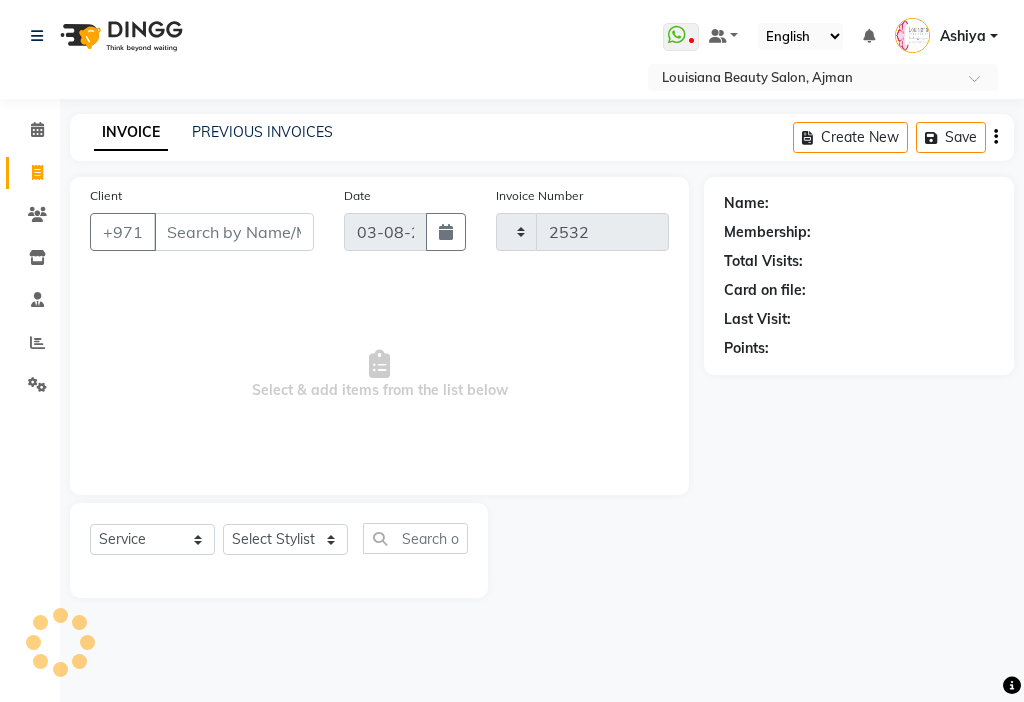 select on "637" 